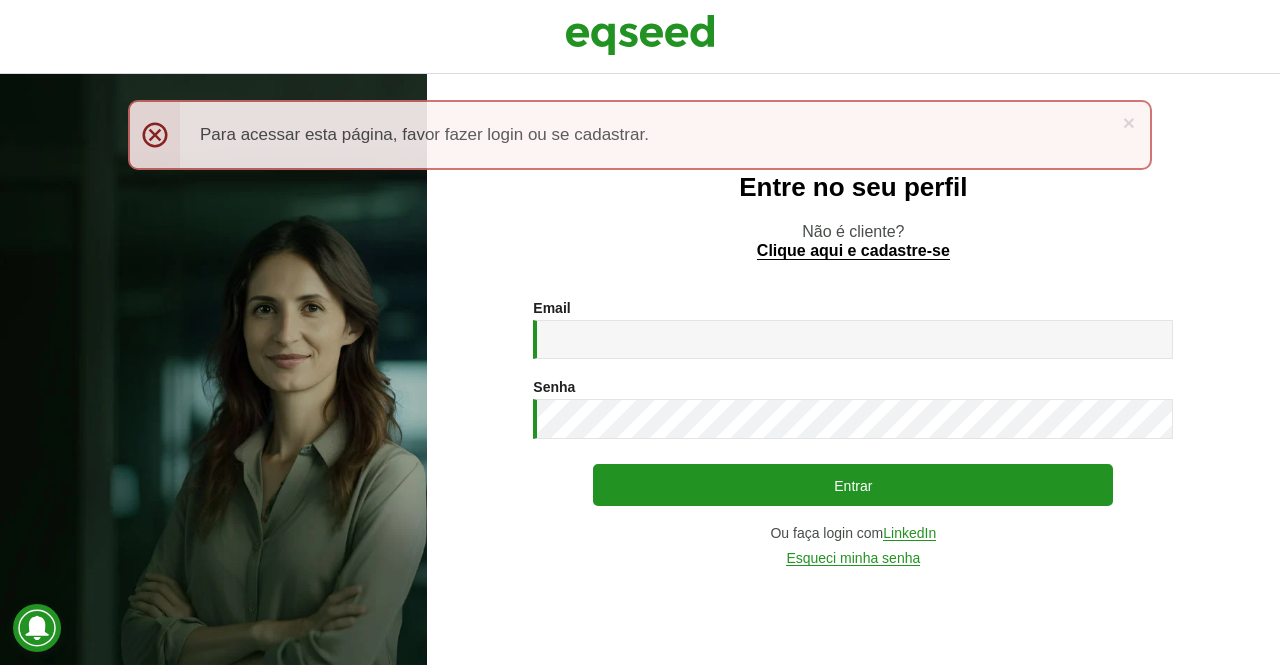 scroll, scrollTop: 0, scrollLeft: 0, axis: both 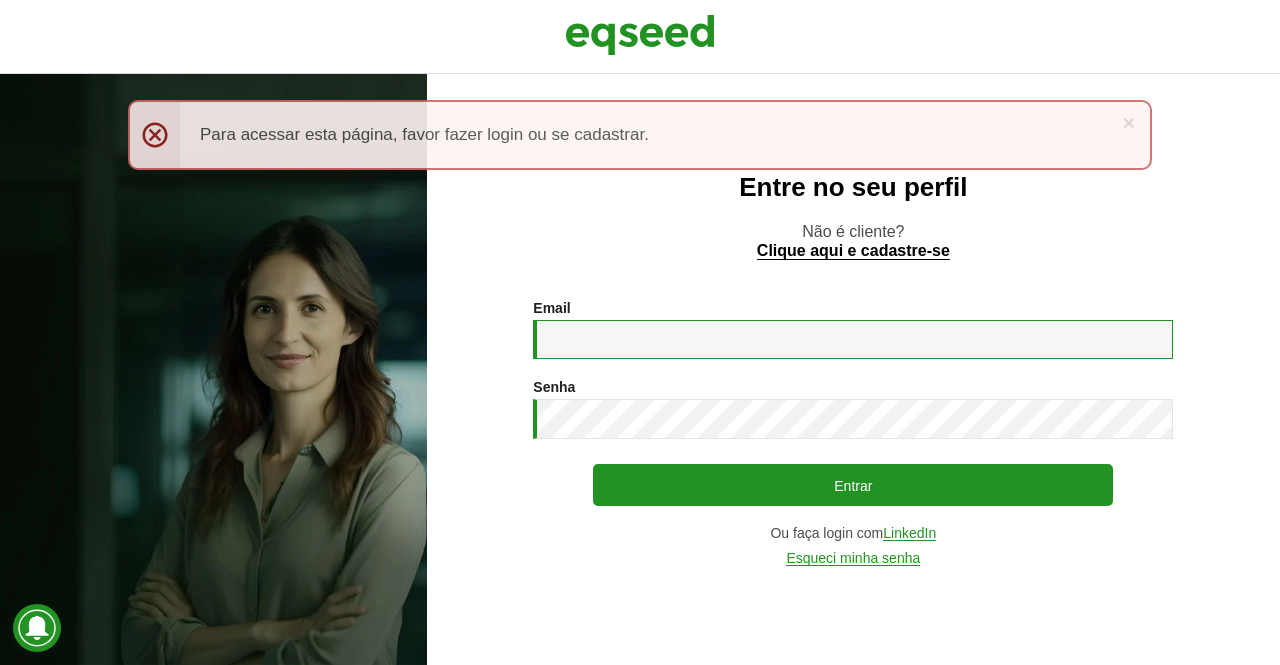 click on "Email  *" at bounding box center (853, 339) 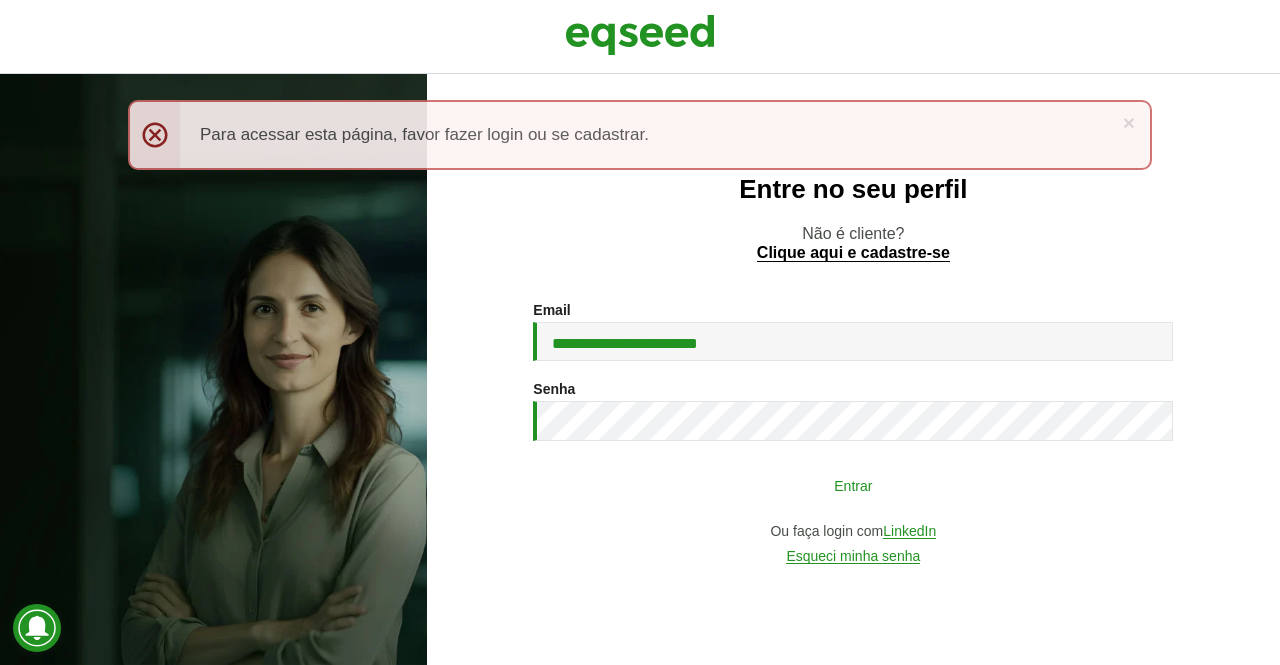 click on "Entrar" at bounding box center (853, 485) 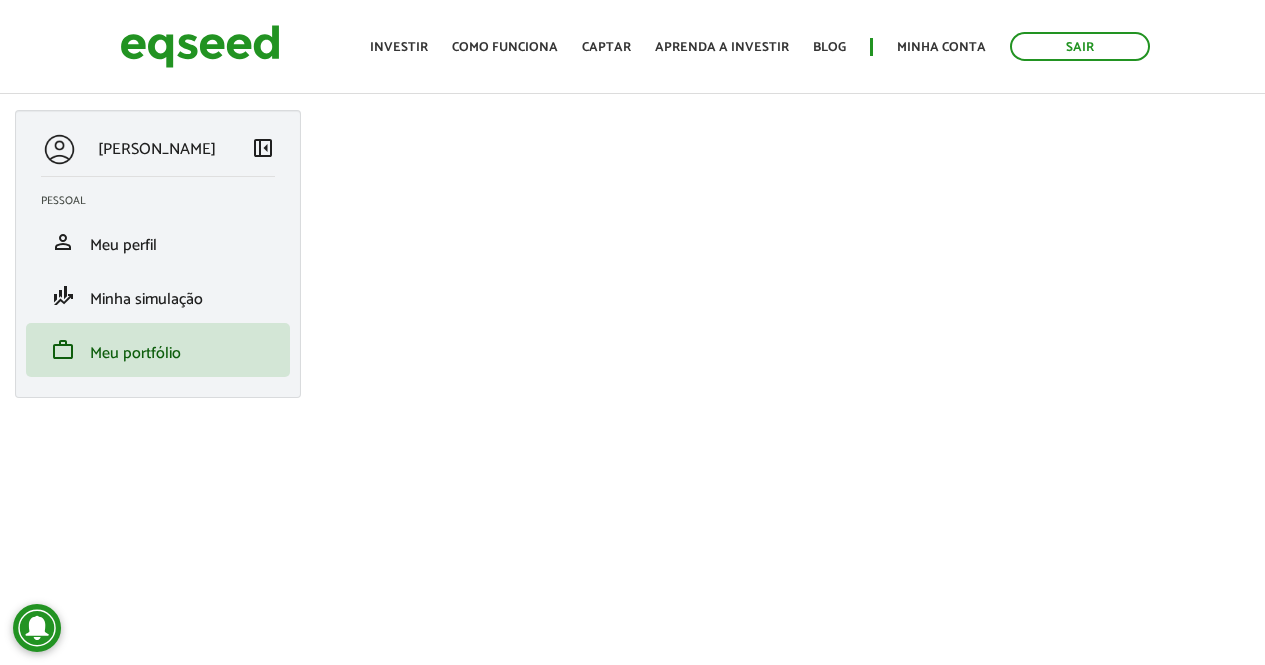 scroll, scrollTop: 0, scrollLeft: 0, axis: both 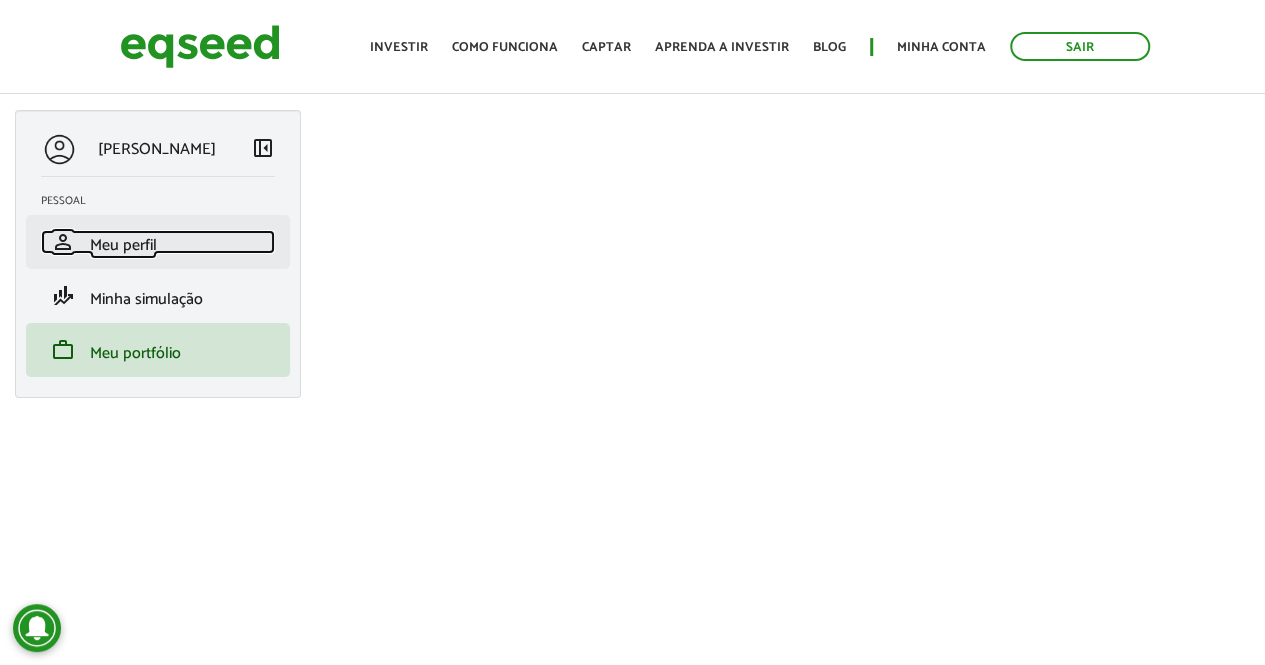 click on "Meu perfil" at bounding box center (123, 245) 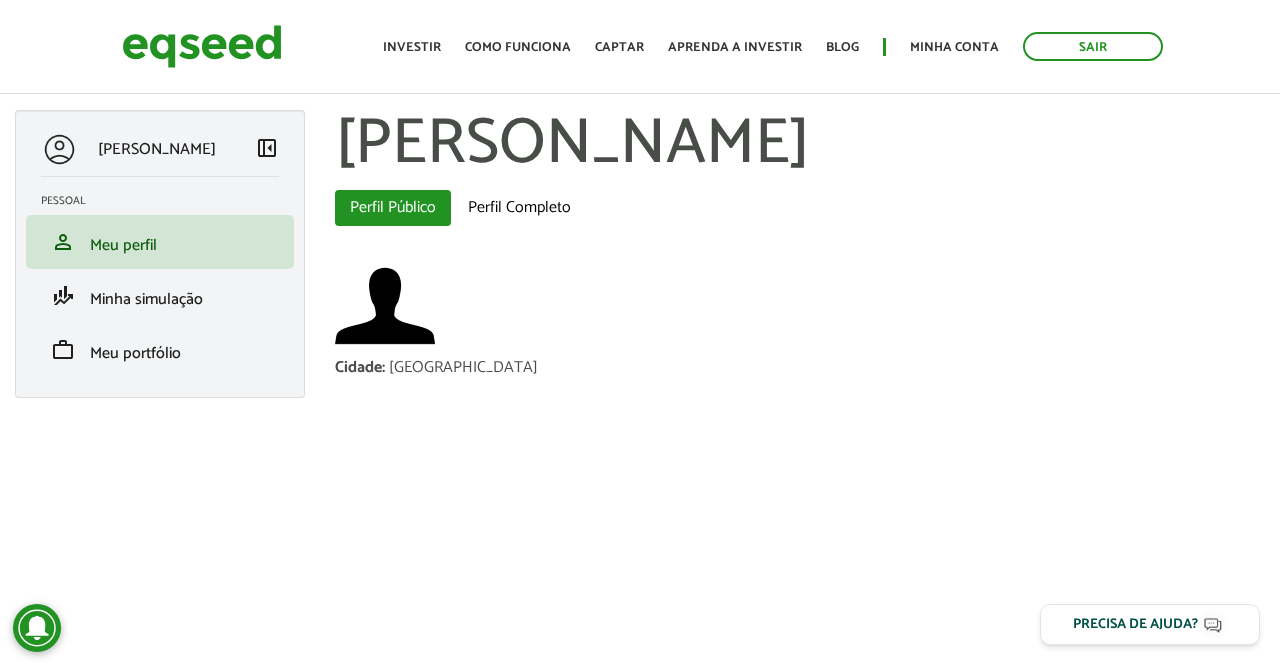 scroll, scrollTop: 0, scrollLeft: 0, axis: both 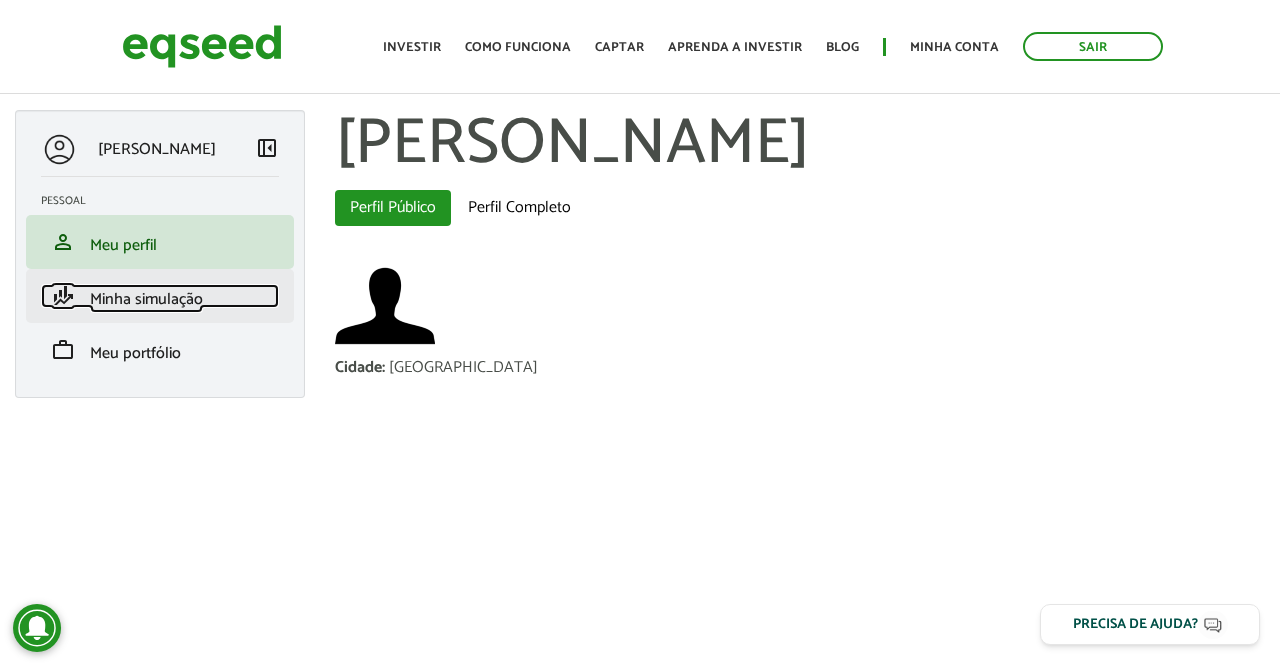 click on "Minha simulação" at bounding box center [146, 299] 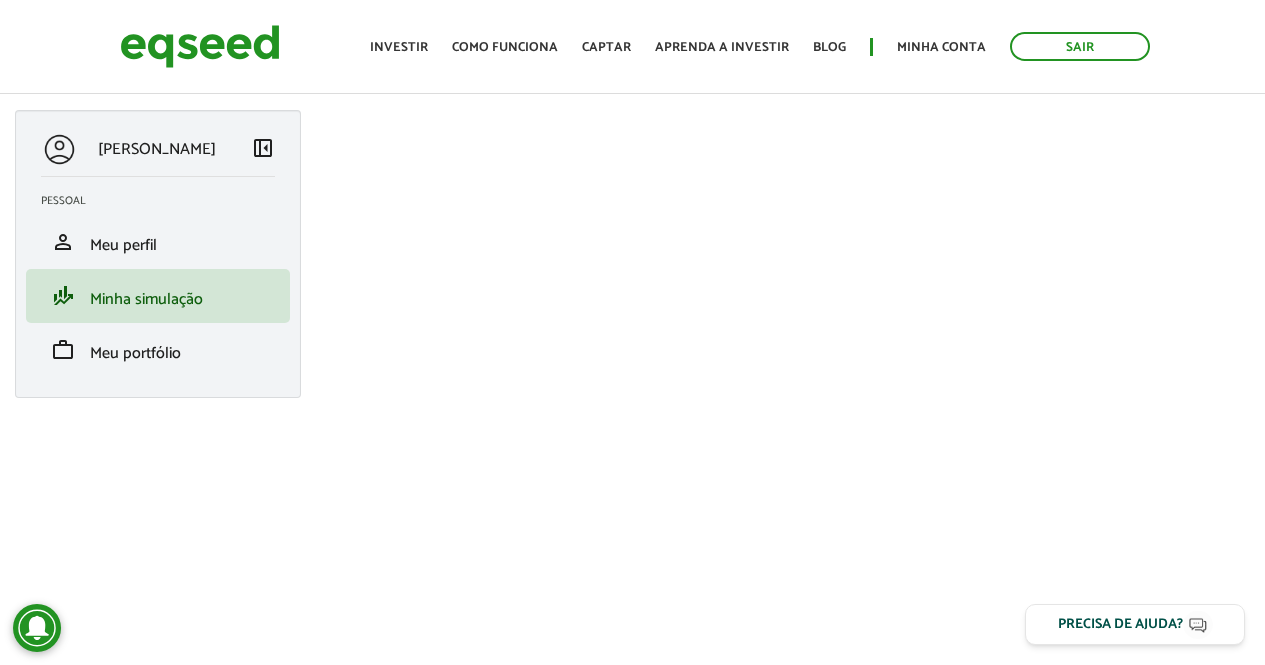 scroll, scrollTop: 0, scrollLeft: 0, axis: both 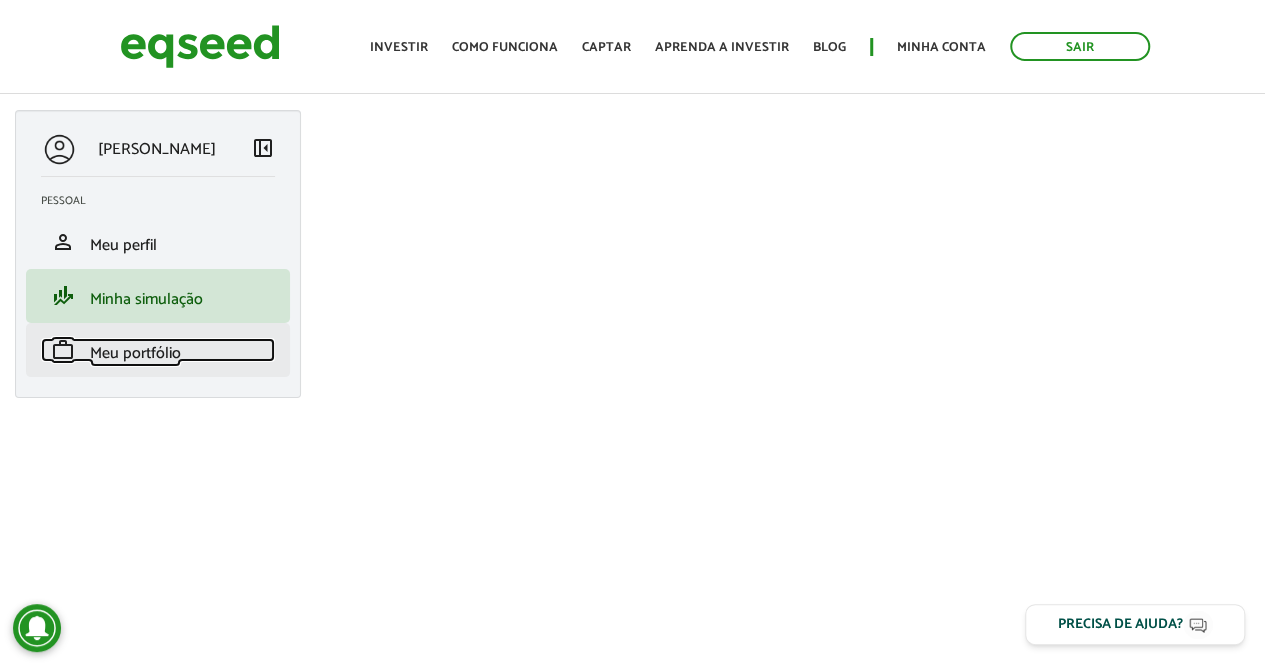 click on "Meu portfólio" at bounding box center [135, 353] 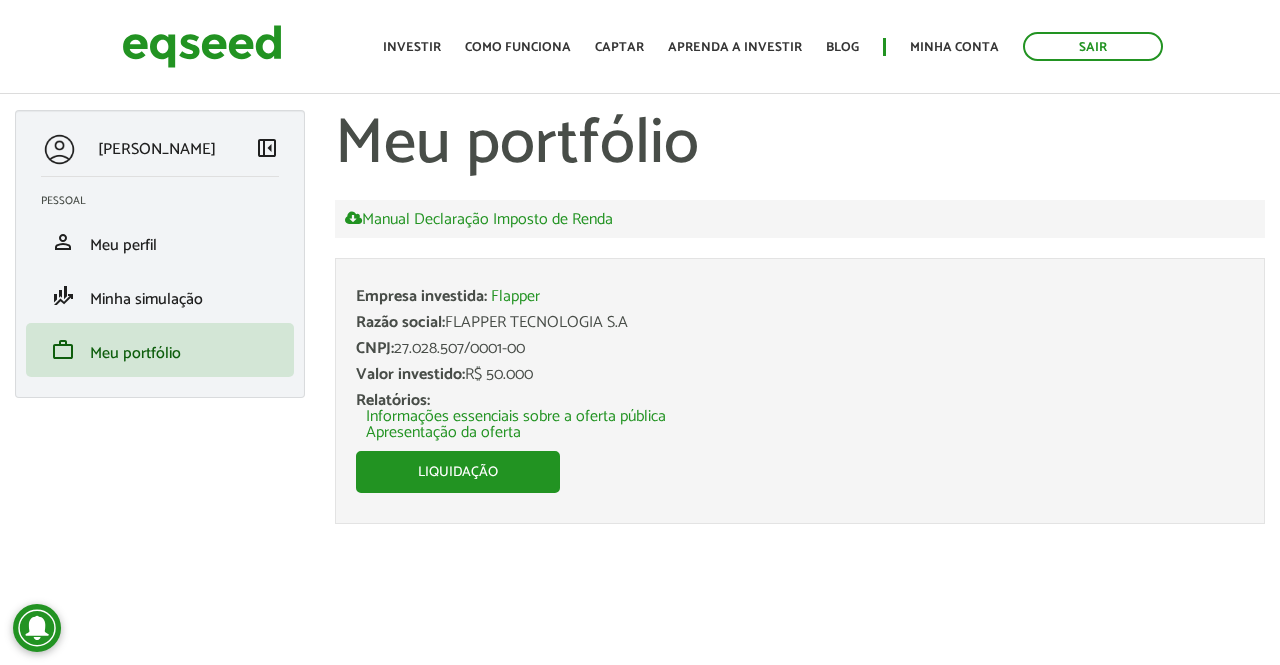 scroll, scrollTop: 0, scrollLeft: 0, axis: both 